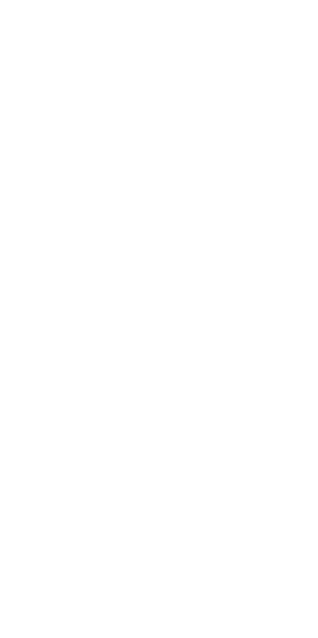 scroll, scrollTop: 0, scrollLeft: 0, axis: both 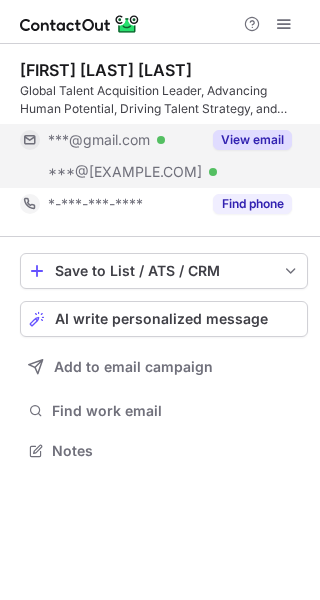 click on "View email" at bounding box center (252, 140) 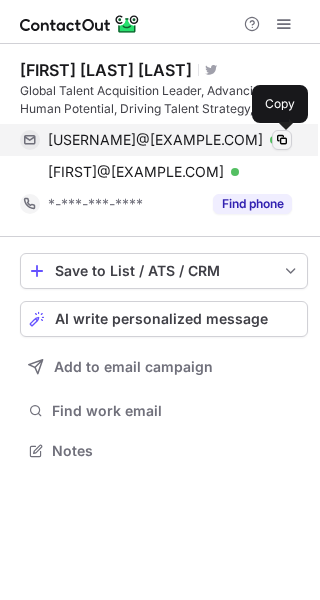 click at bounding box center [282, 140] 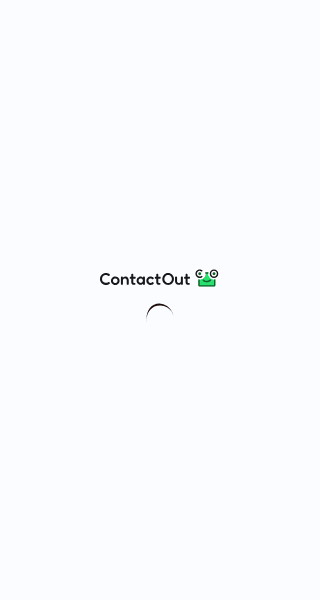 scroll, scrollTop: 0, scrollLeft: 0, axis: both 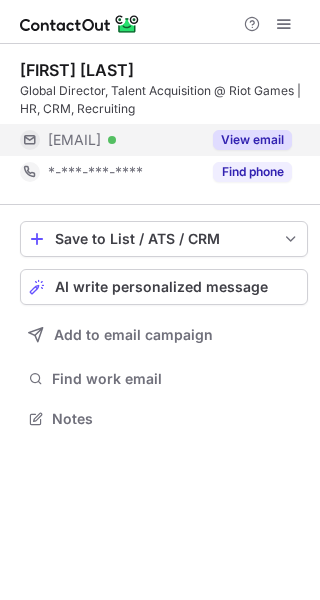 click on "View email" at bounding box center [252, 140] 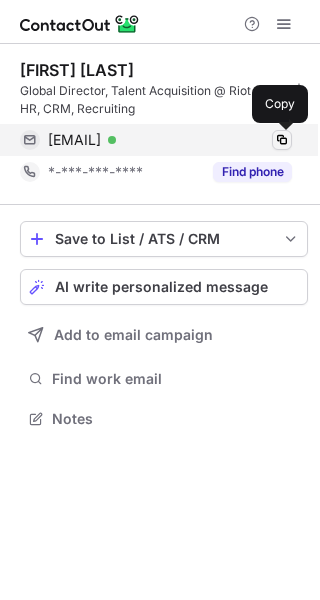 click at bounding box center (282, 140) 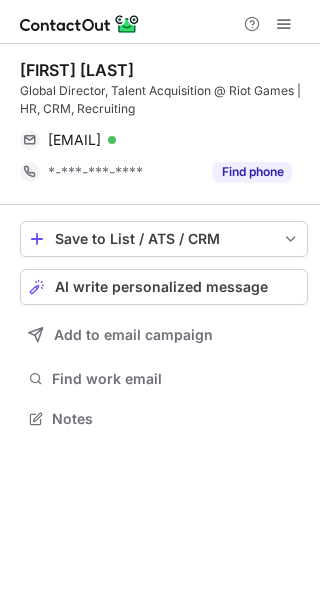 scroll, scrollTop: 0, scrollLeft: 0, axis: both 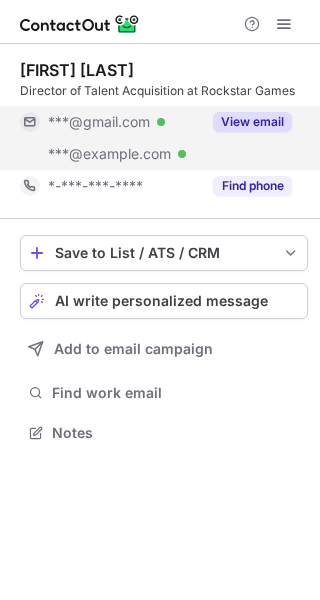 click on "View email" at bounding box center (252, 122) 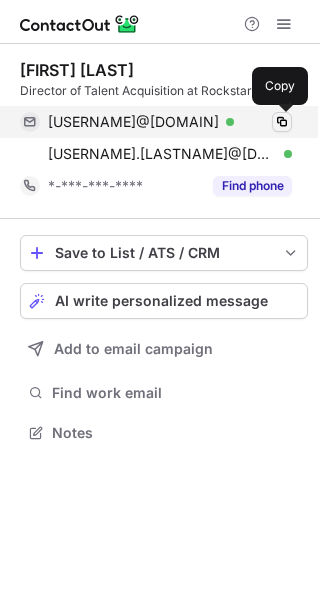 click at bounding box center (282, 122) 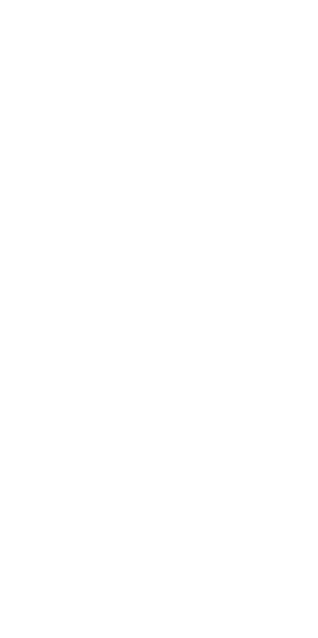 scroll, scrollTop: 0, scrollLeft: 0, axis: both 